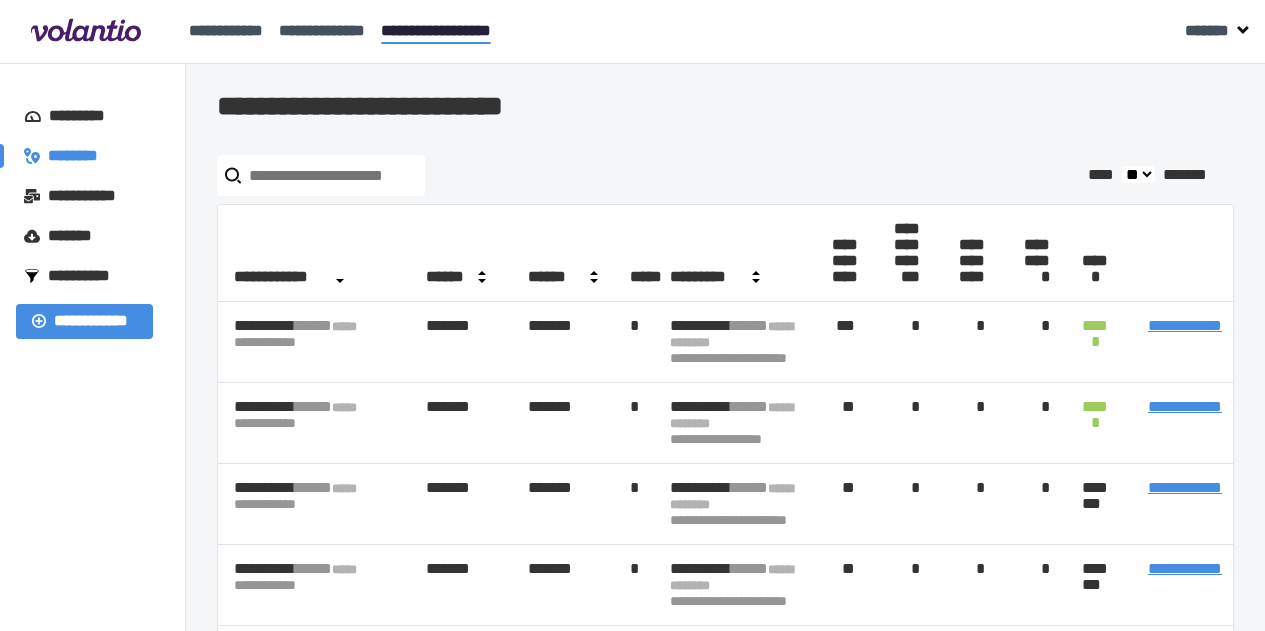 scroll, scrollTop: 0, scrollLeft: 0, axis: both 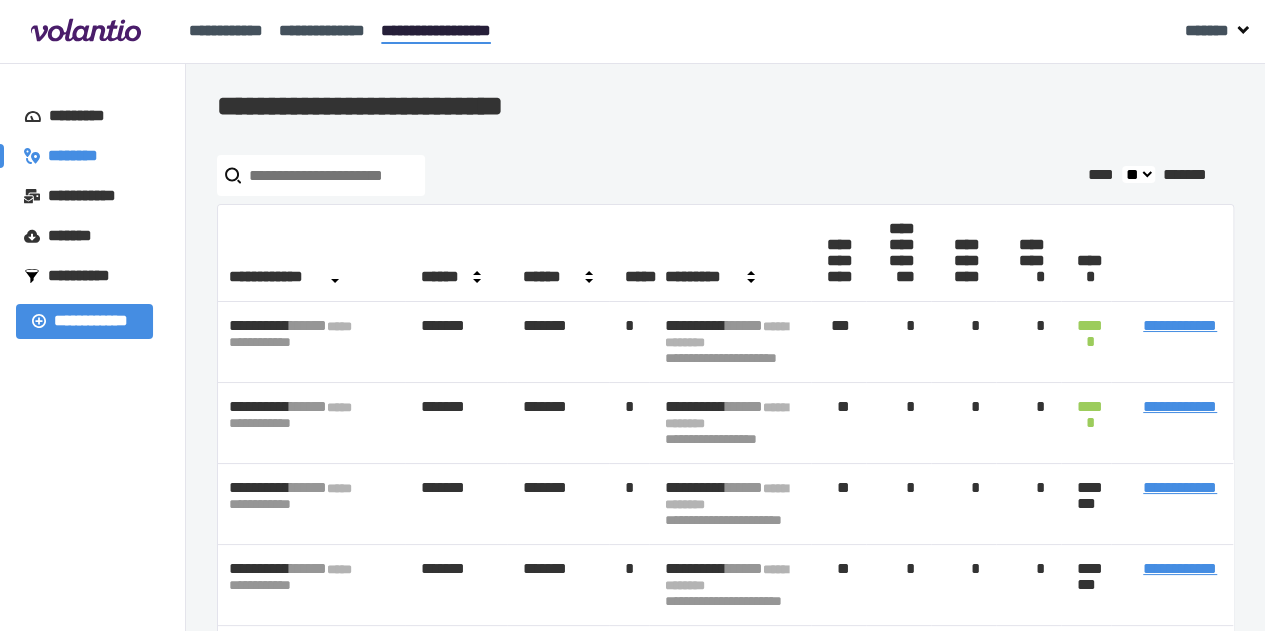 click on "**********" at bounding box center [1180, 487] 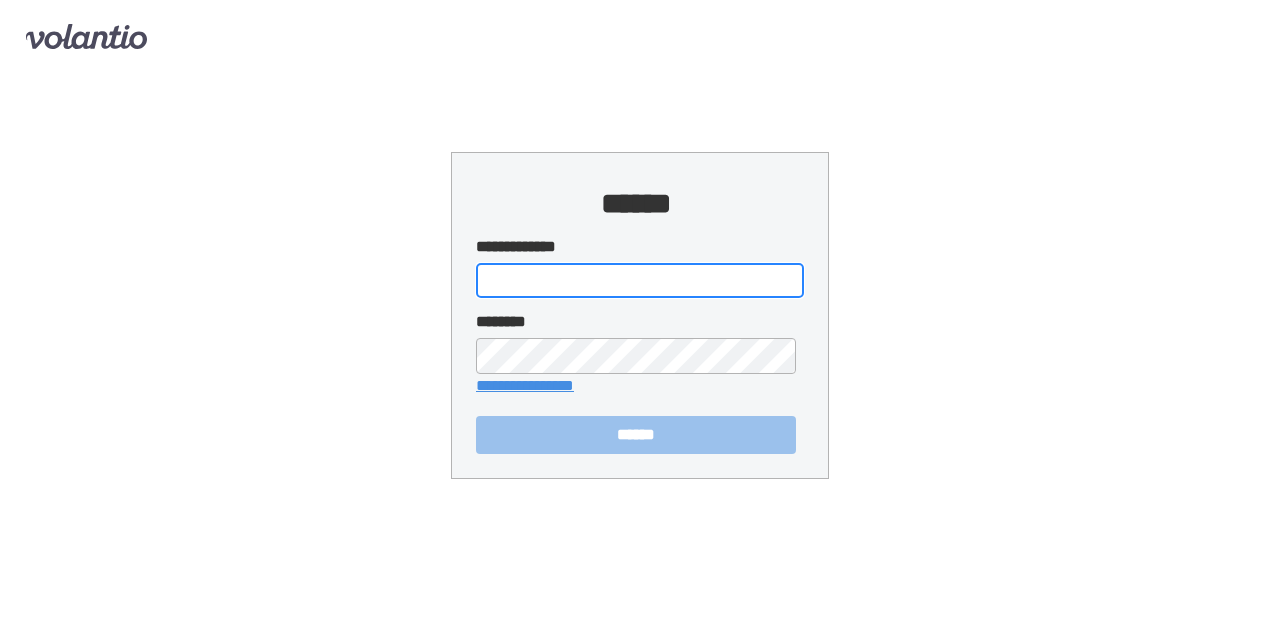 type on "**********" 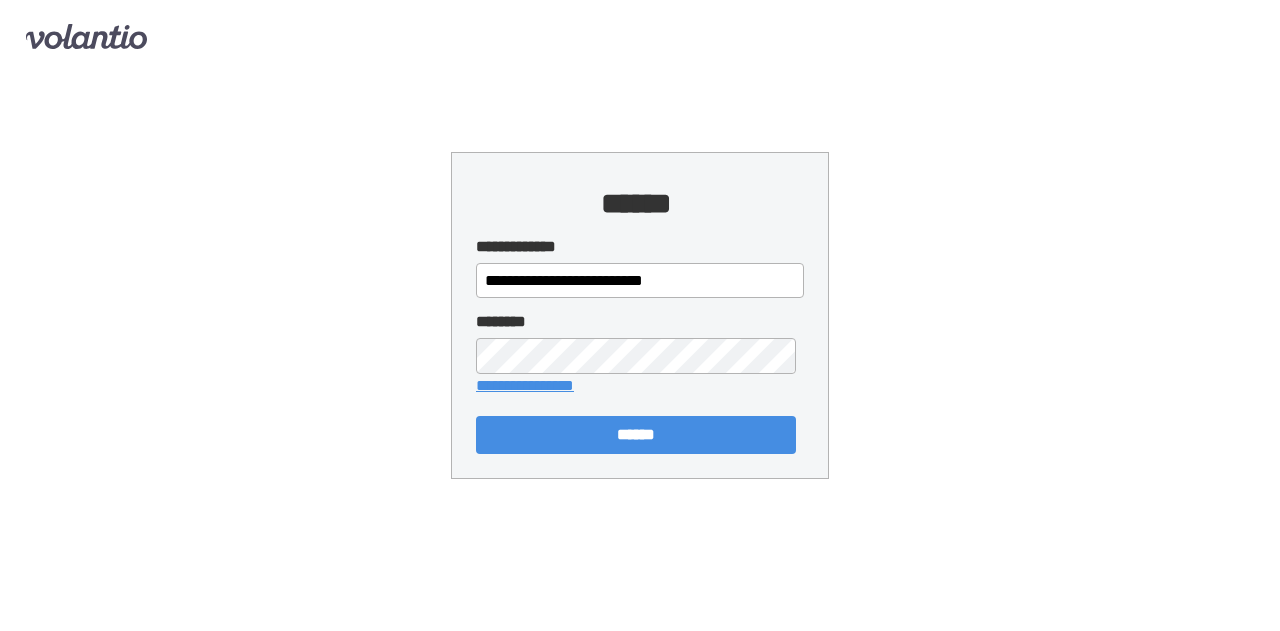 click on "******" at bounding box center [636, 434] 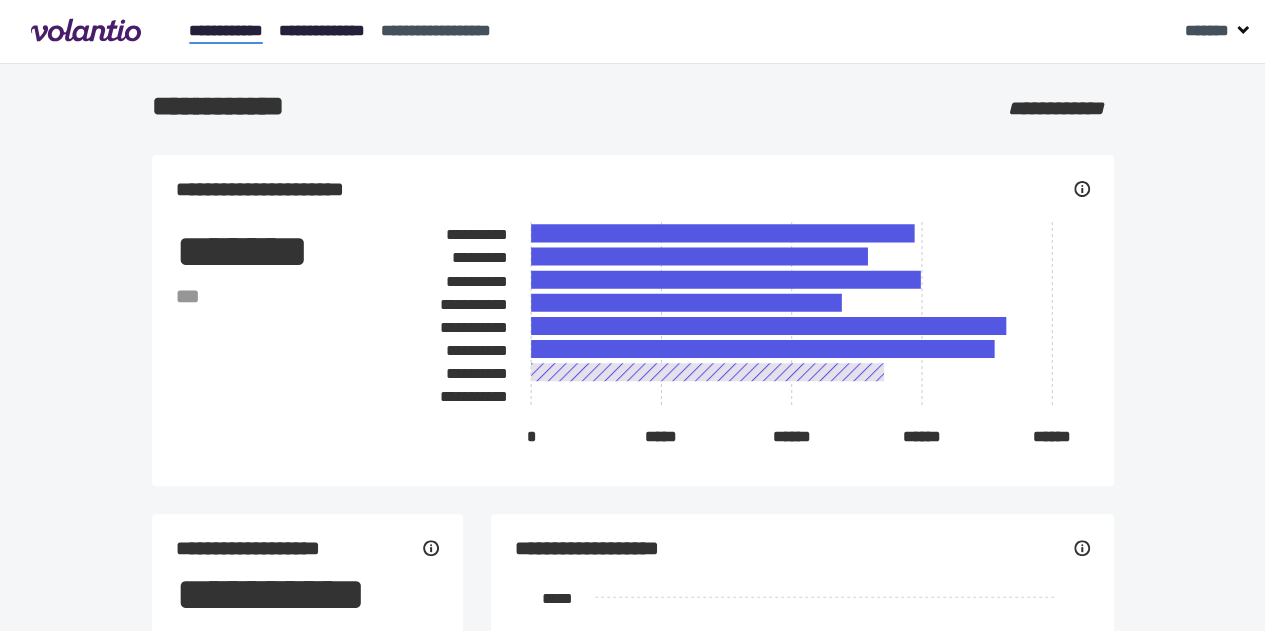click on "**********" at bounding box center (322, 30) 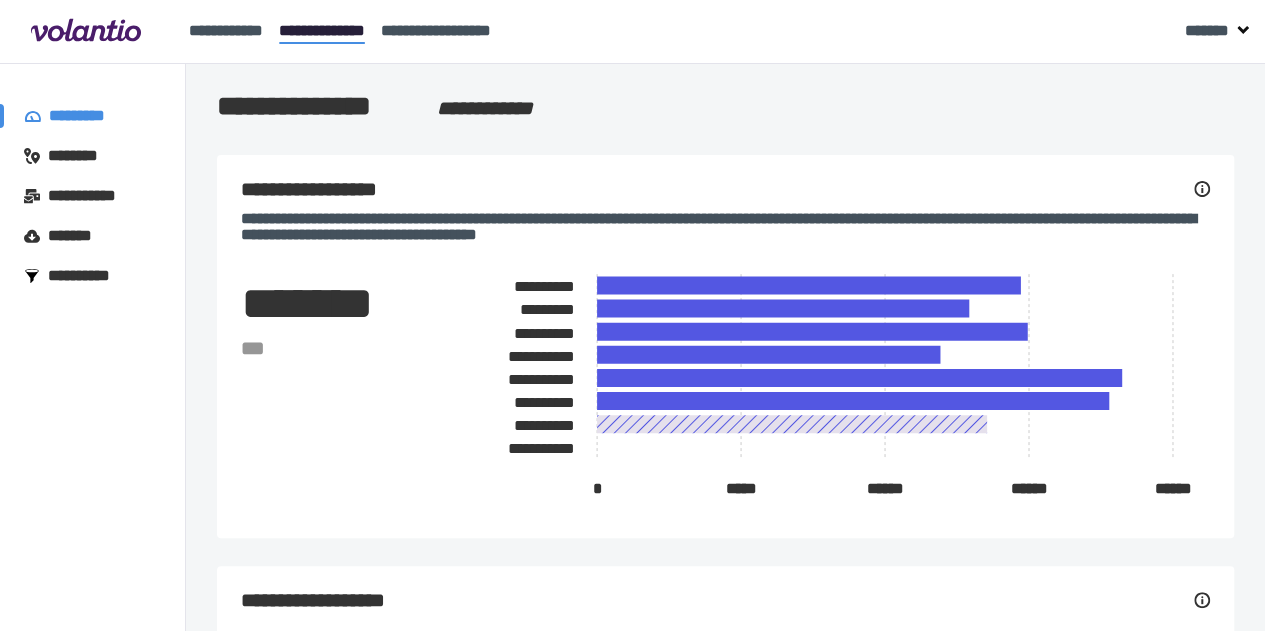 click on "********" at bounding box center (70, 156) 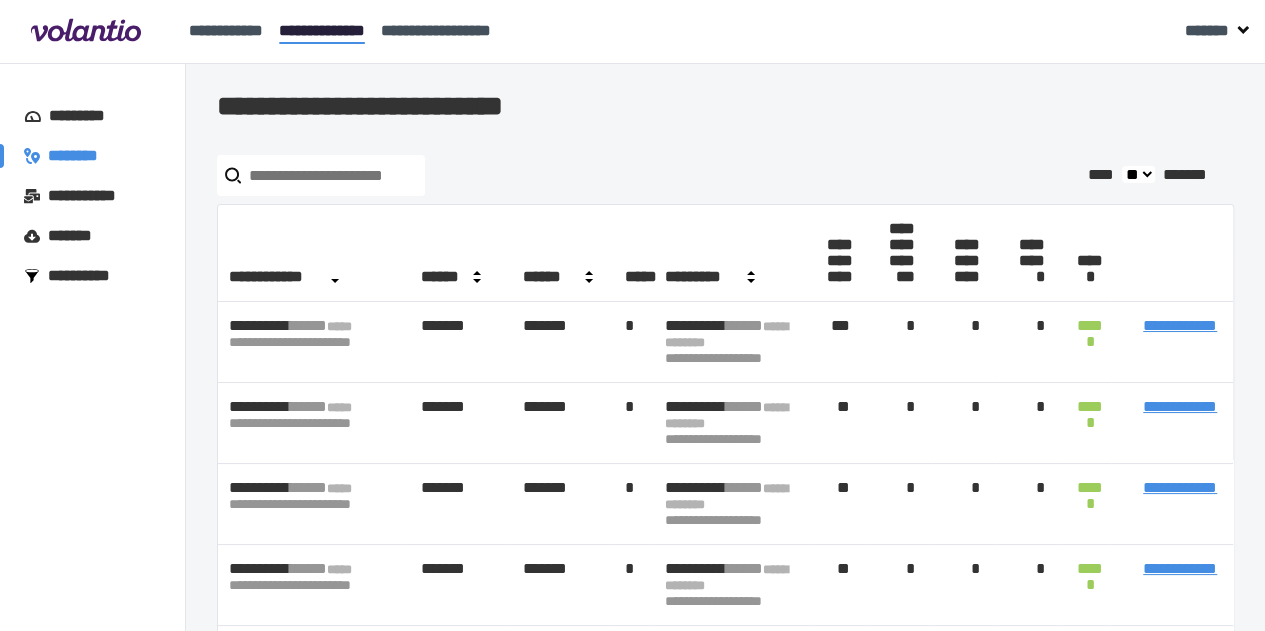 scroll, scrollTop: 186, scrollLeft: 0, axis: vertical 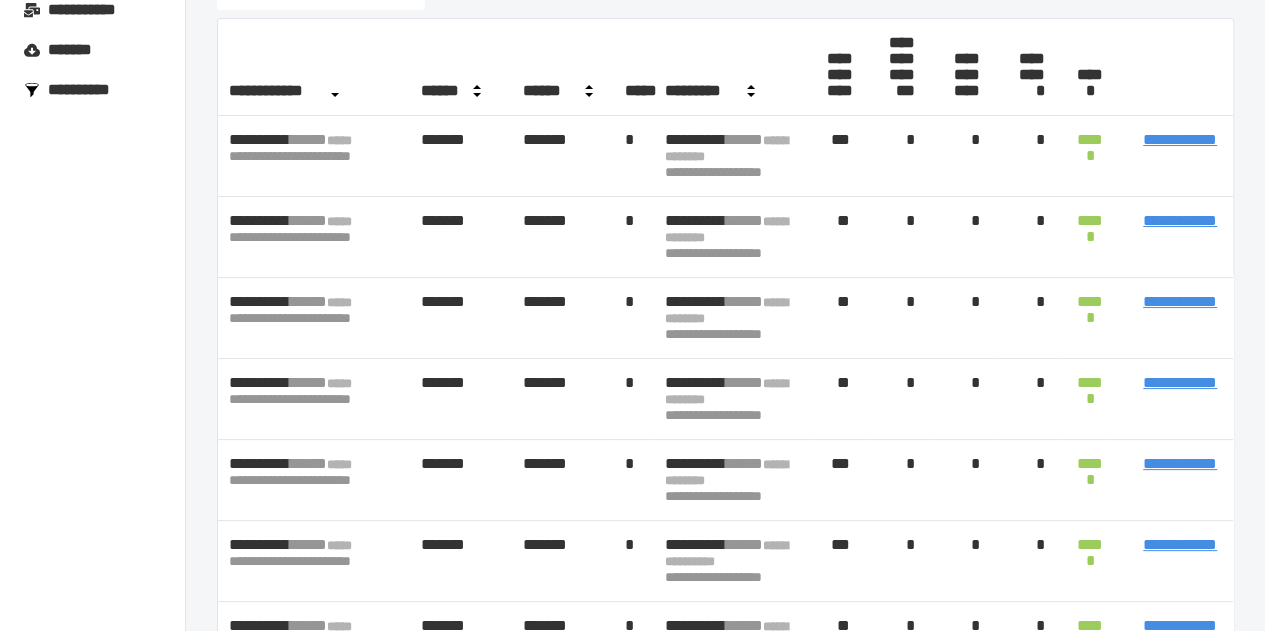 click on "**********" at bounding box center (1180, 382) 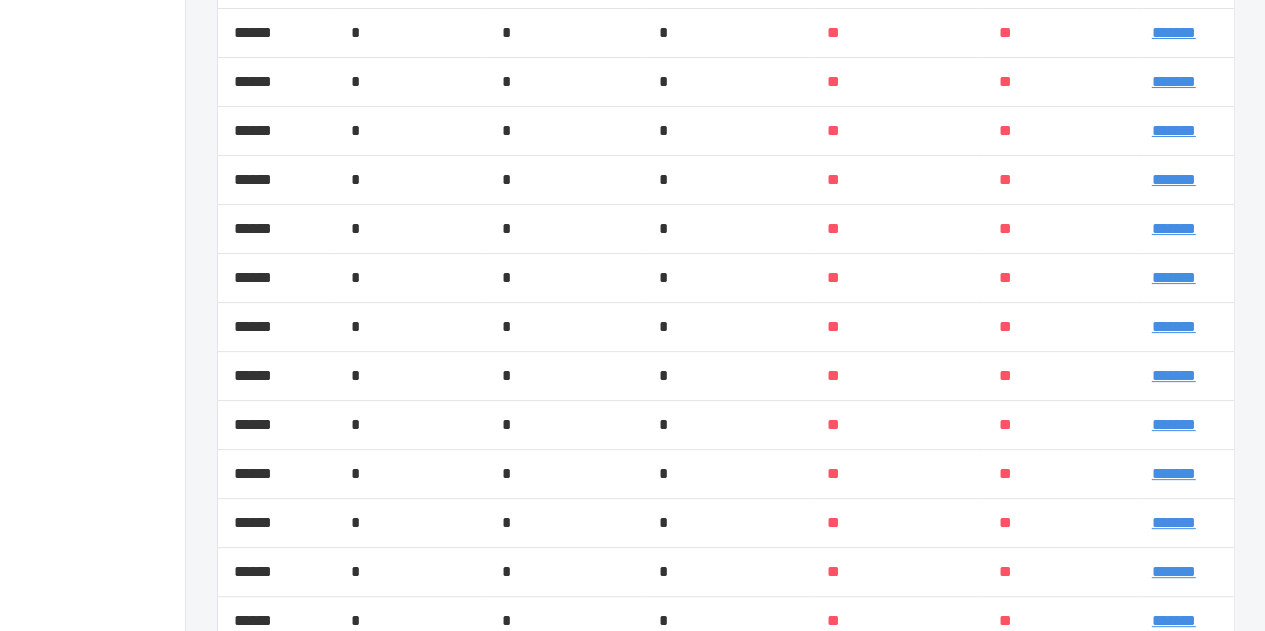scroll, scrollTop: 978, scrollLeft: 0, axis: vertical 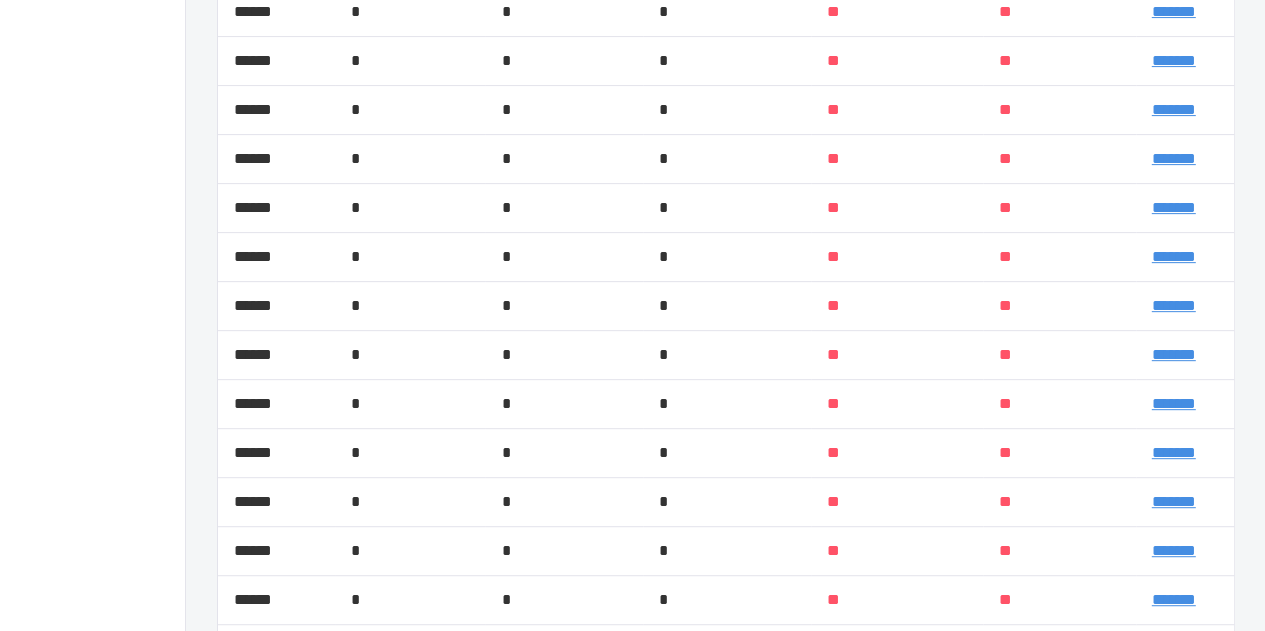 click on "**" at bounding box center [1059, 306] 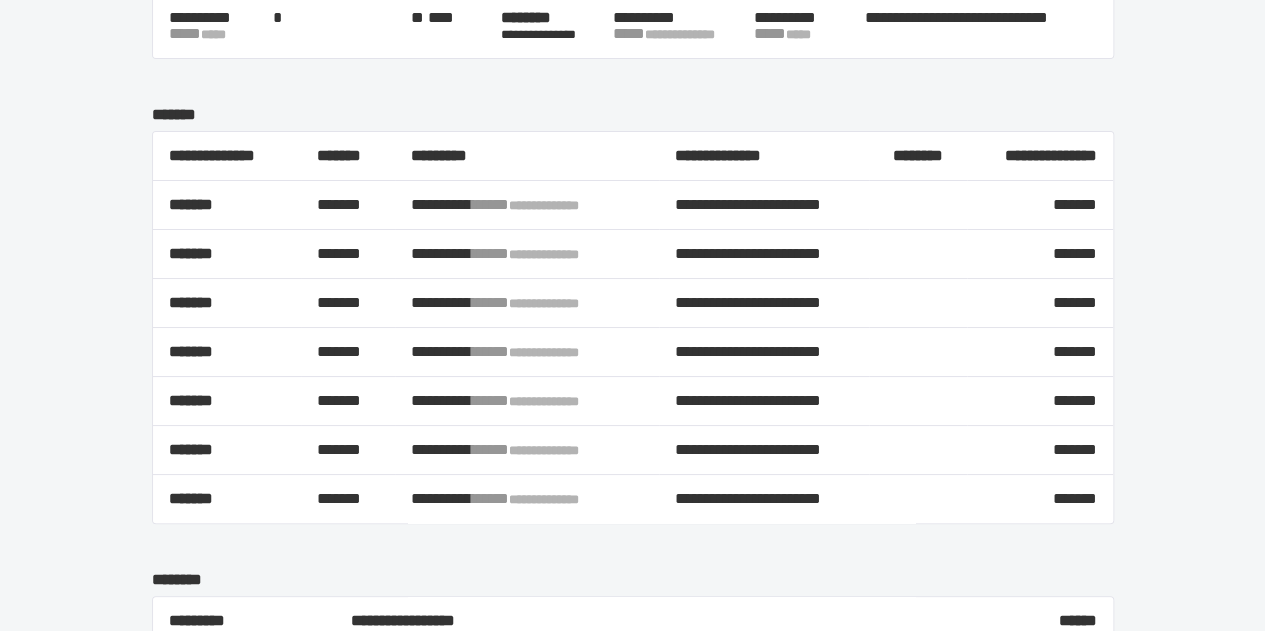 scroll, scrollTop: 0, scrollLeft: 0, axis: both 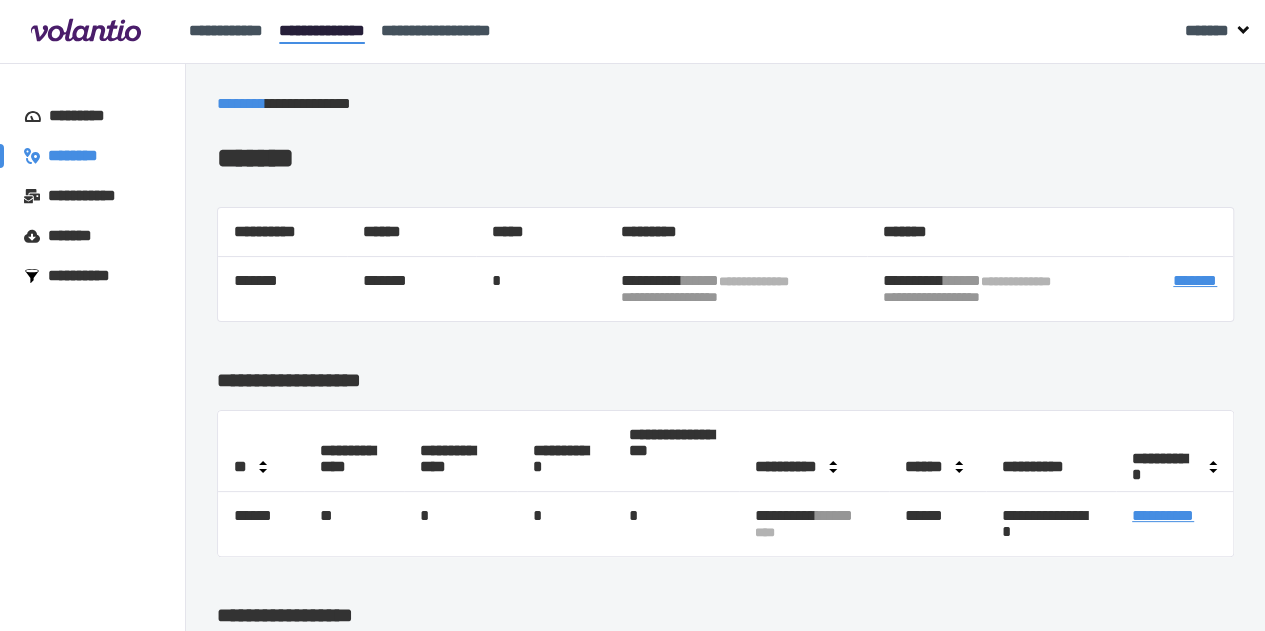 click on "*******" at bounding box center (1195, 280) 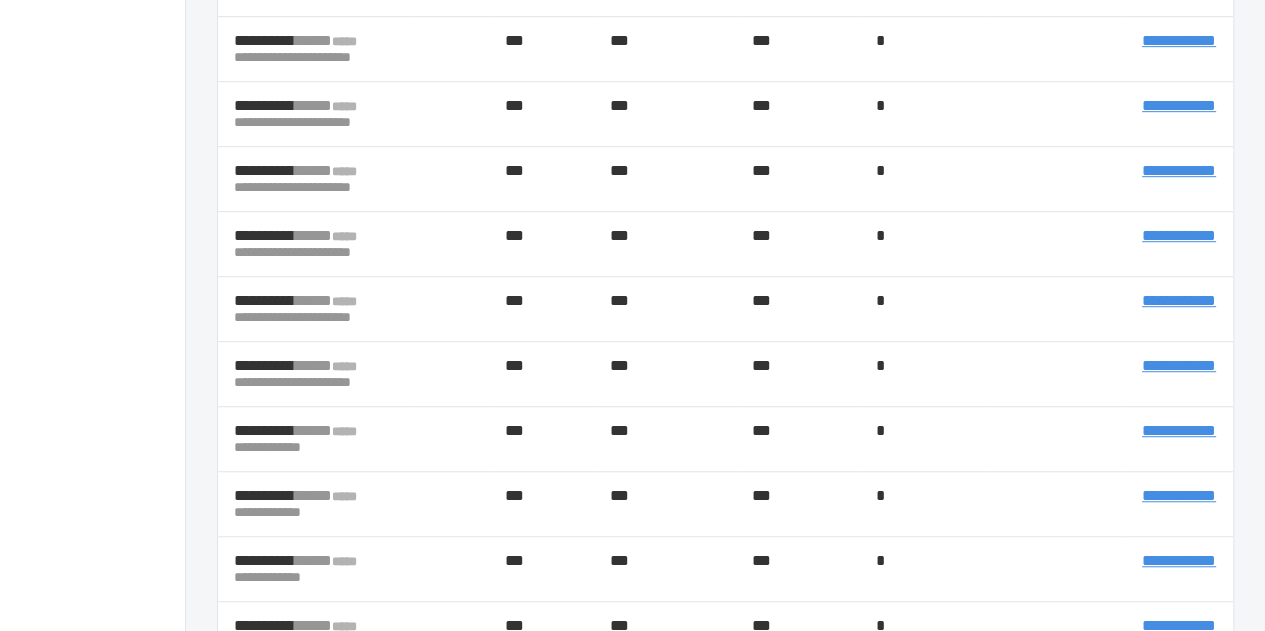 scroll, scrollTop: 0, scrollLeft: 0, axis: both 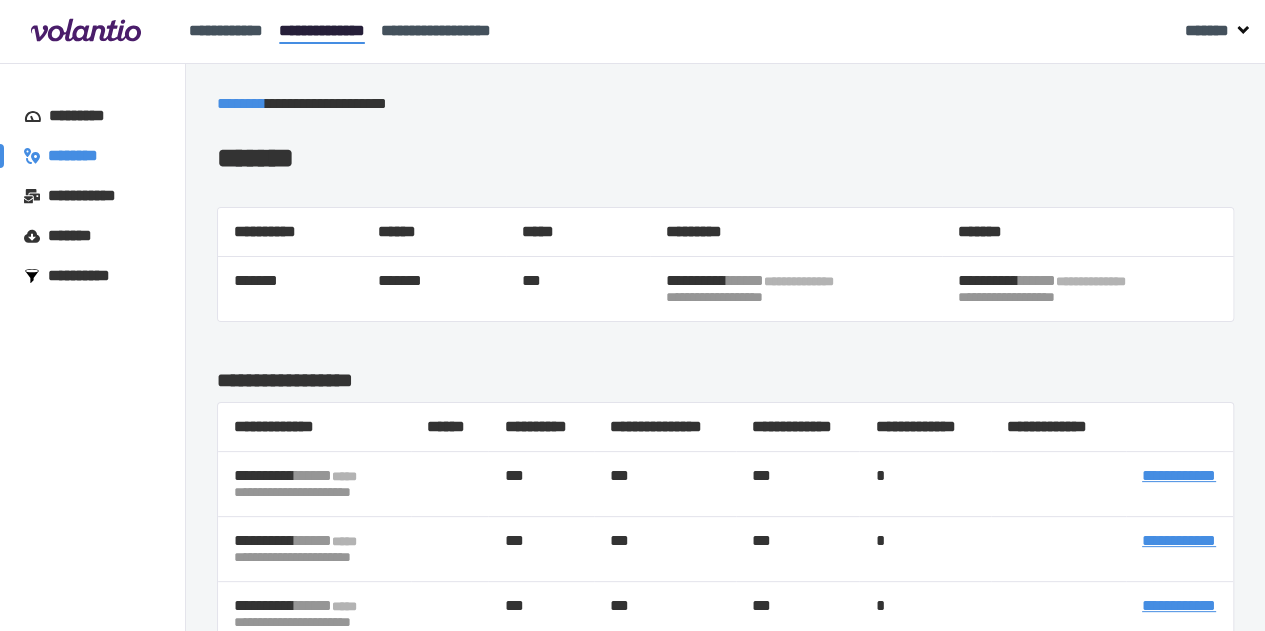 click on "**********" at bounding box center (322, 30) 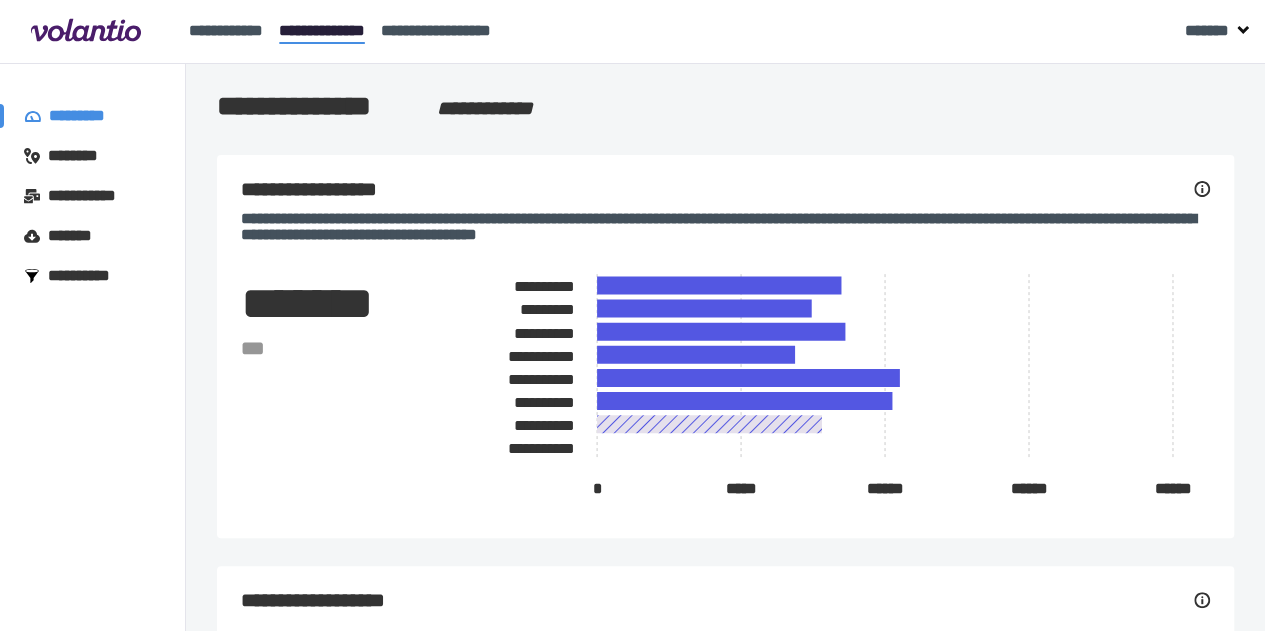 click on "********" at bounding box center [70, 156] 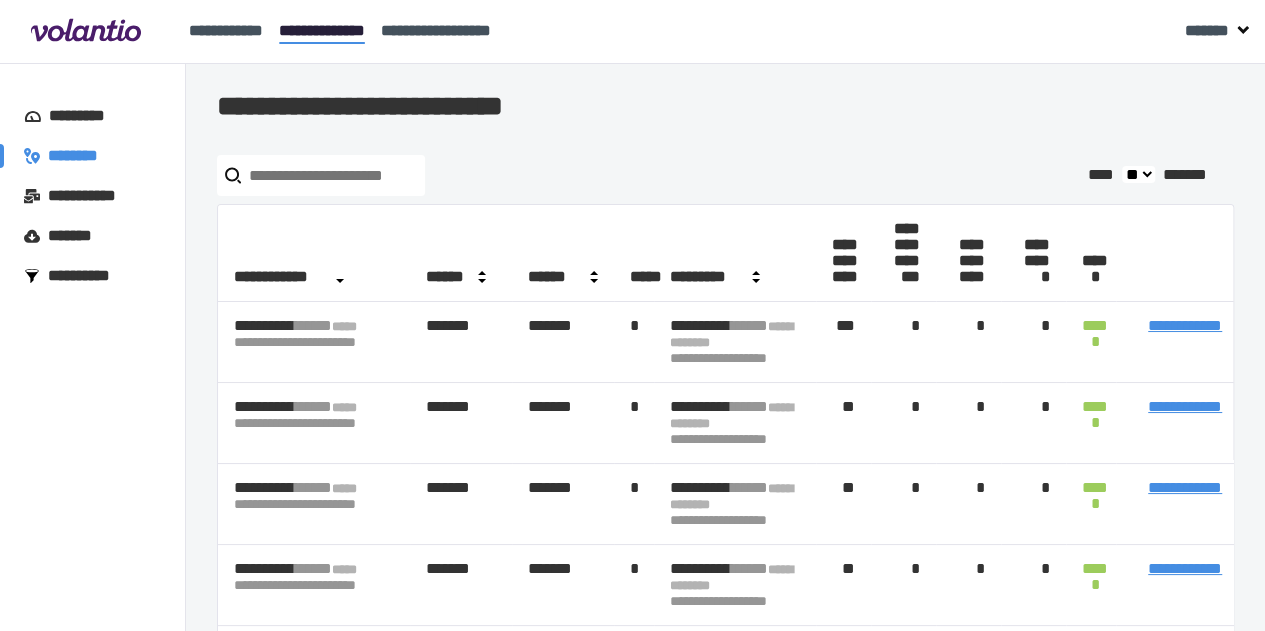 click on "**********" at bounding box center [88, 276] 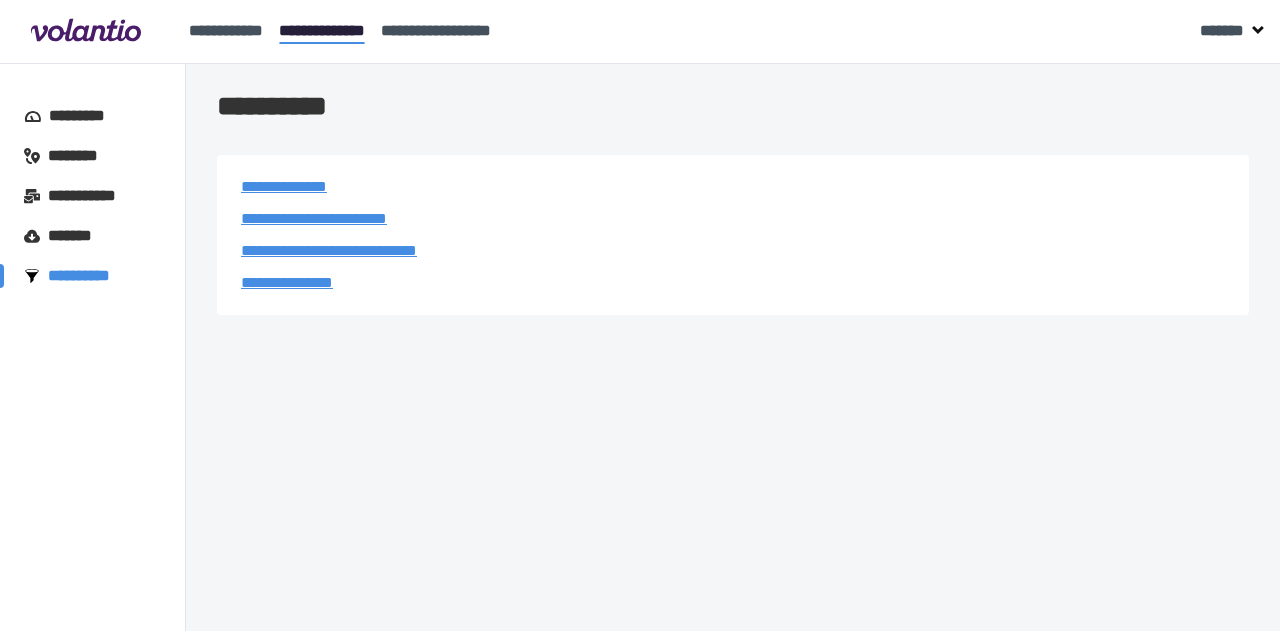 click on "********" at bounding box center [82, 156] 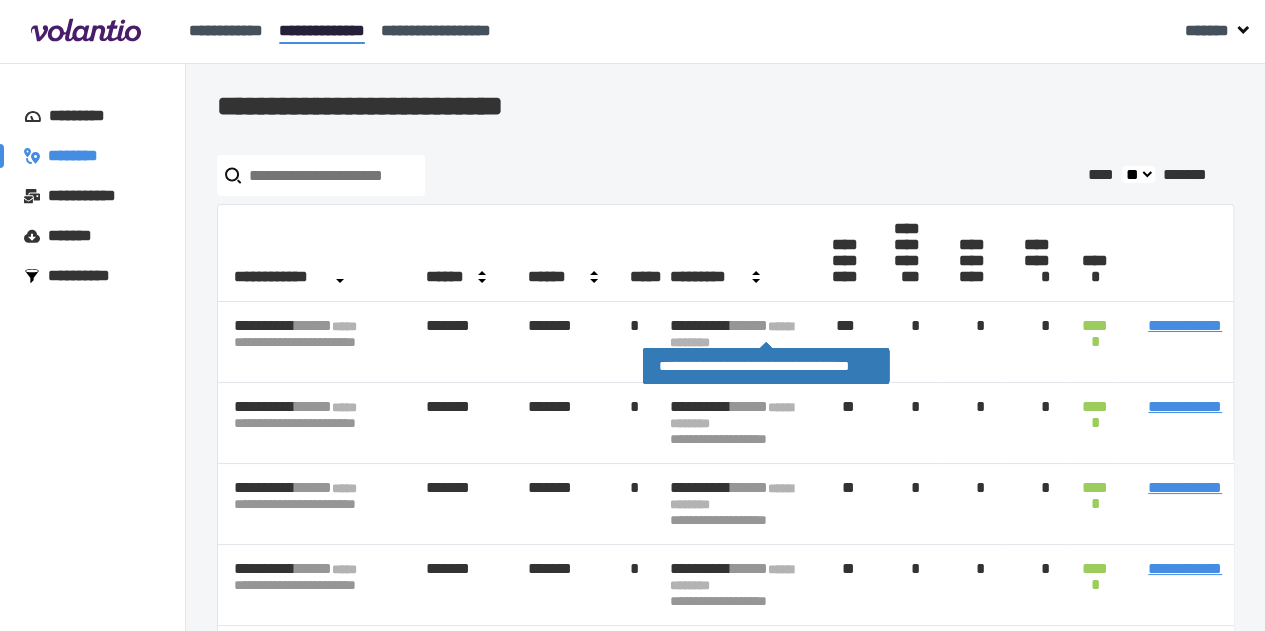 scroll, scrollTop: 0, scrollLeft: 196, axis: horizontal 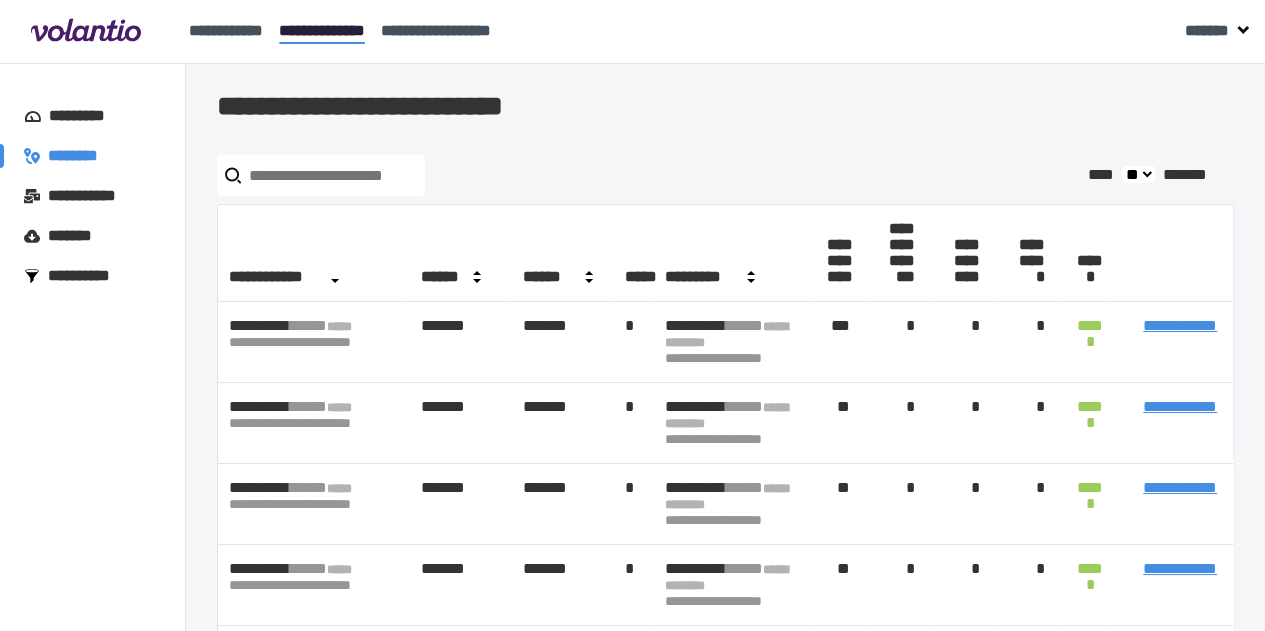 click on "**********" at bounding box center [1180, 325] 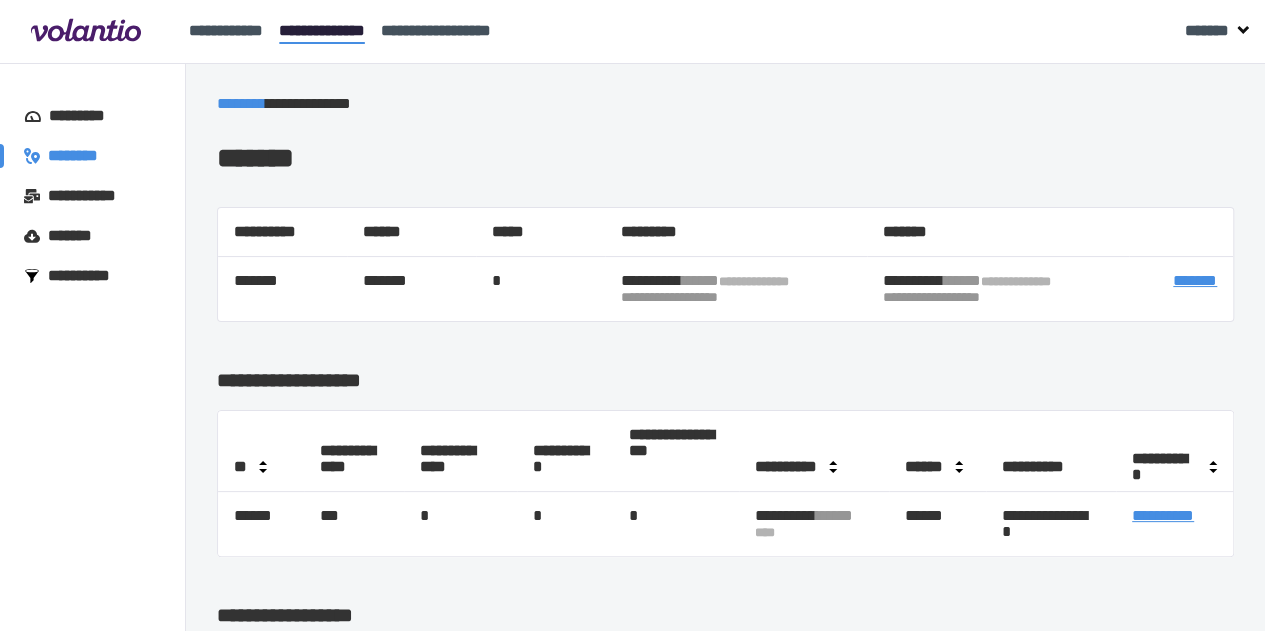 click on "**********" at bounding box center [1163, 515] 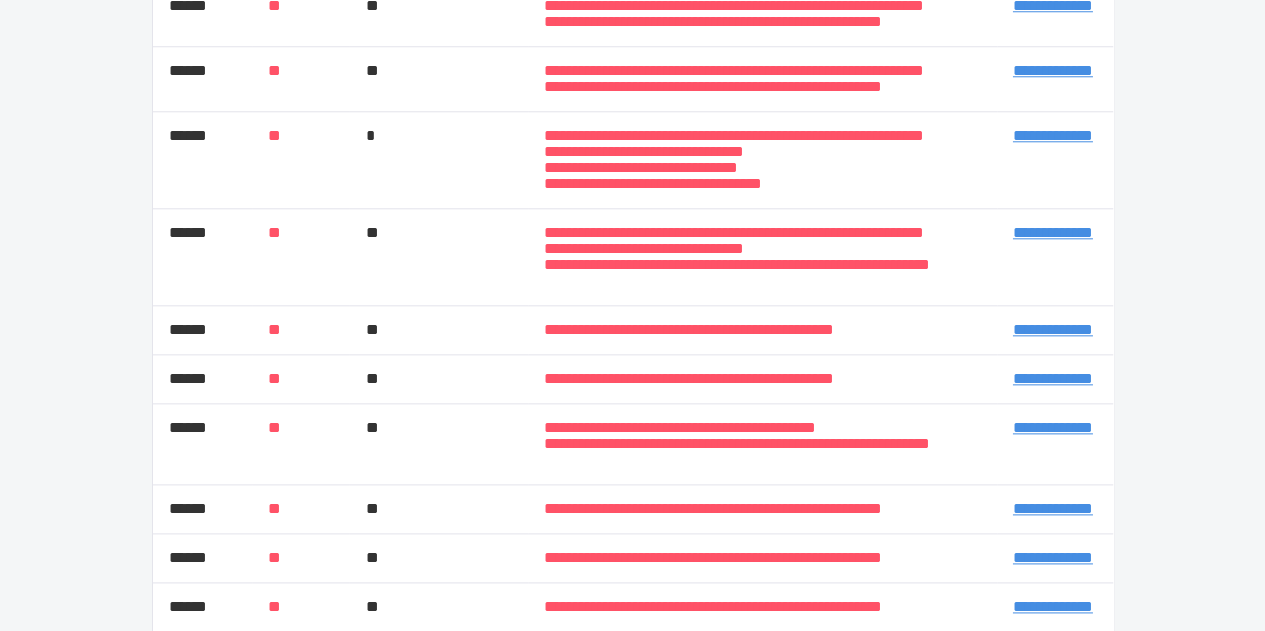 scroll, scrollTop: 11722, scrollLeft: 0, axis: vertical 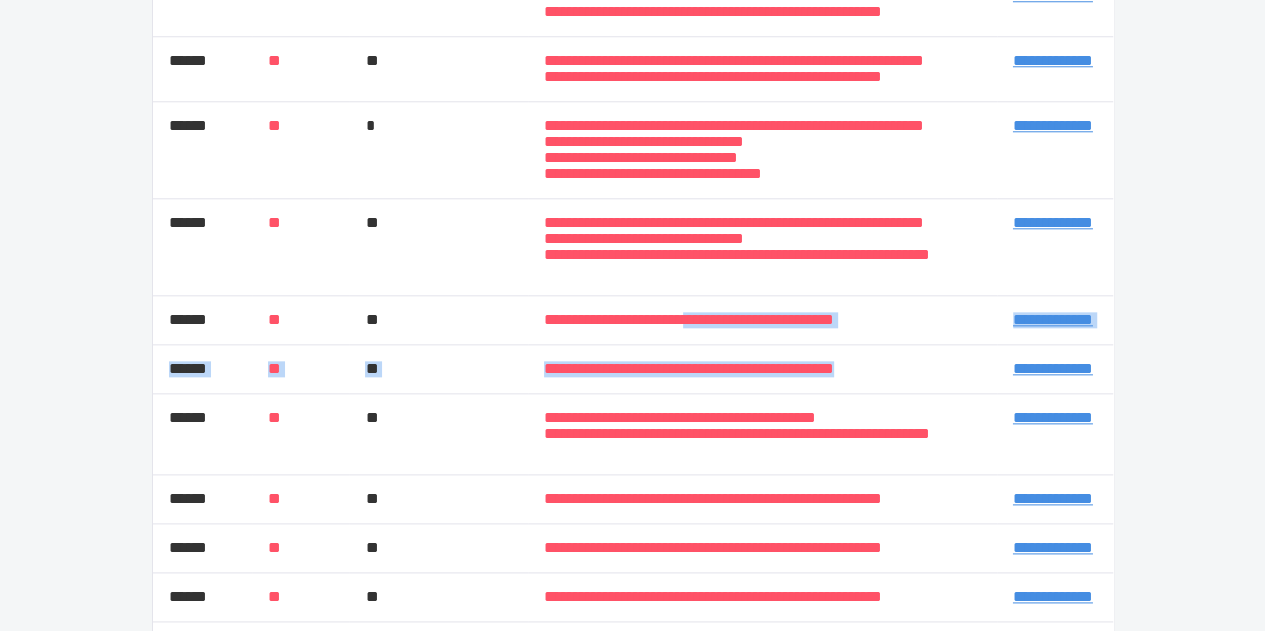 drag, startPoint x: 692, startPoint y: 315, endPoint x: 892, endPoint y: 364, distance: 205.91502 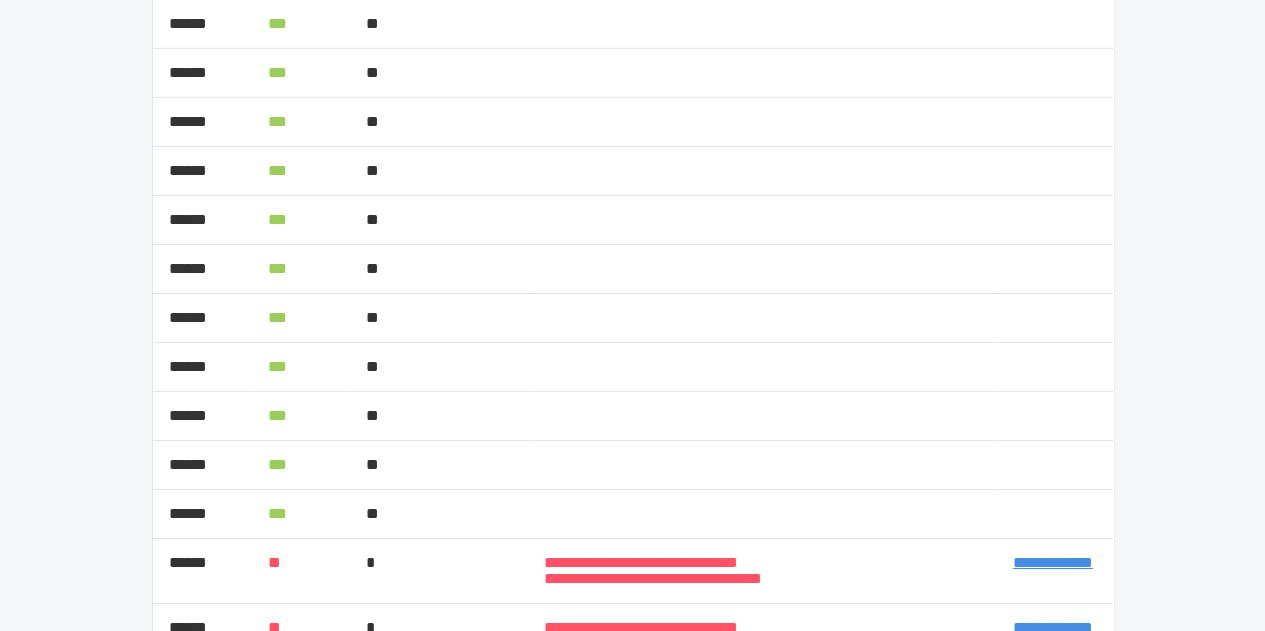 scroll, scrollTop: 10139, scrollLeft: 0, axis: vertical 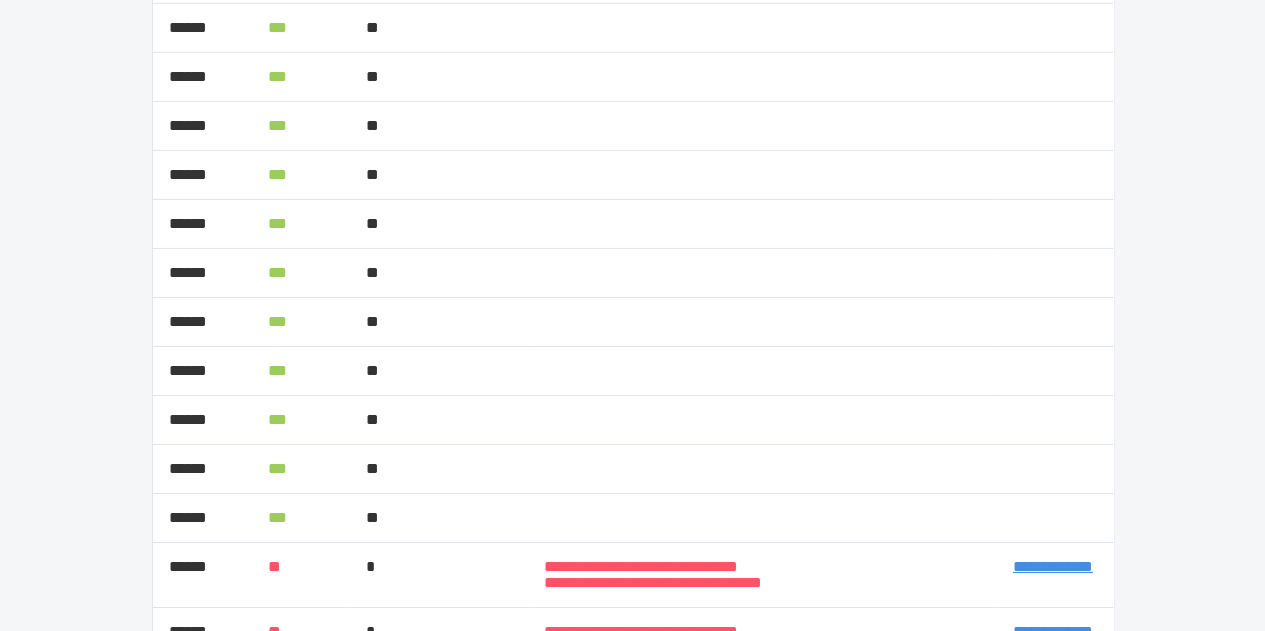 drag, startPoint x: 605, startPoint y: 279, endPoint x: 252, endPoint y: 175, distance: 368.00137 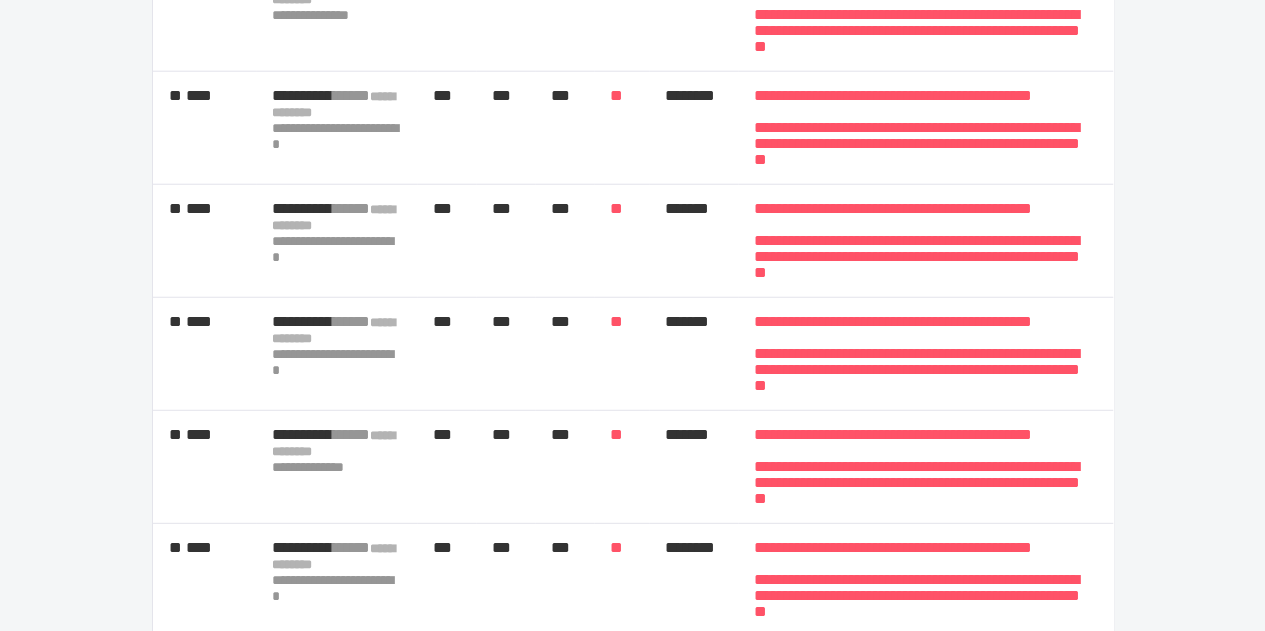 scroll, scrollTop: 2855, scrollLeft: 0, axis: vertical 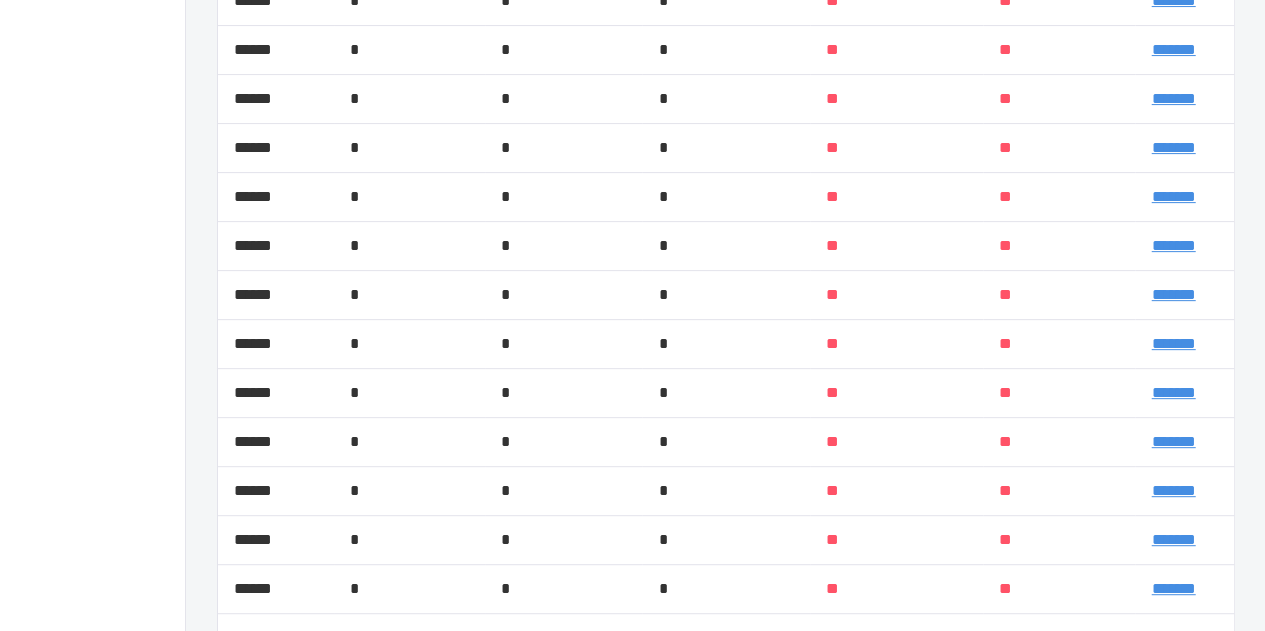 click on "*******" at bounding box center (1173, 343) 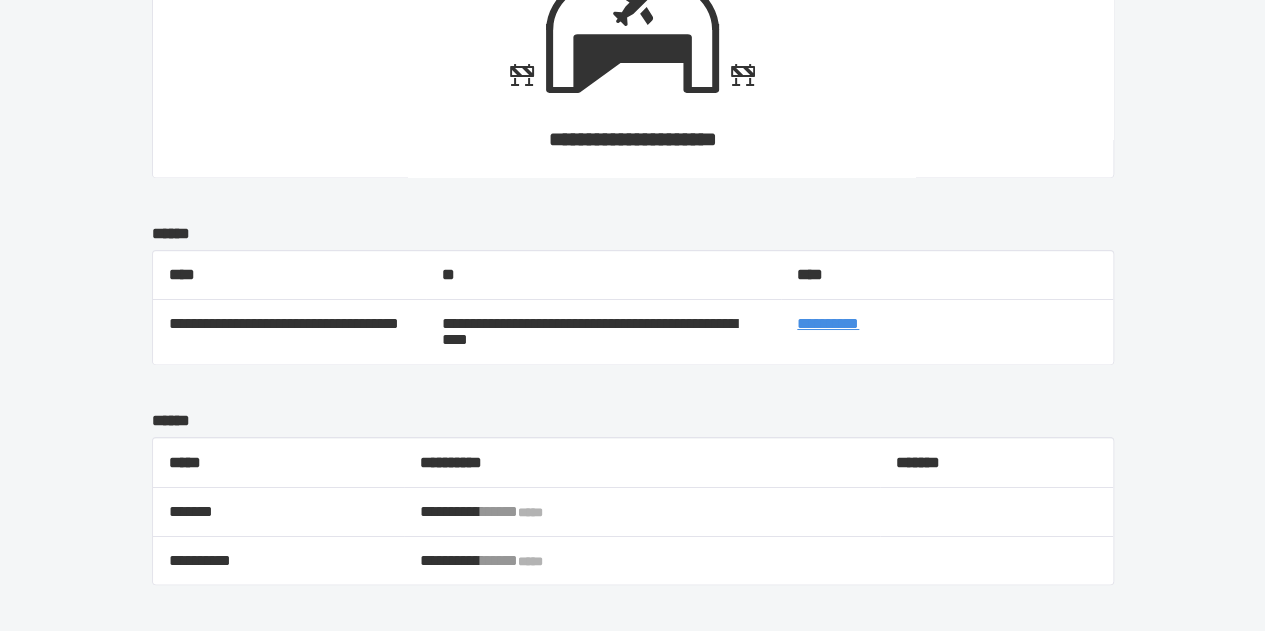 scroll, scrollTop: 1531, scrollLeft: 0, axis: vertical 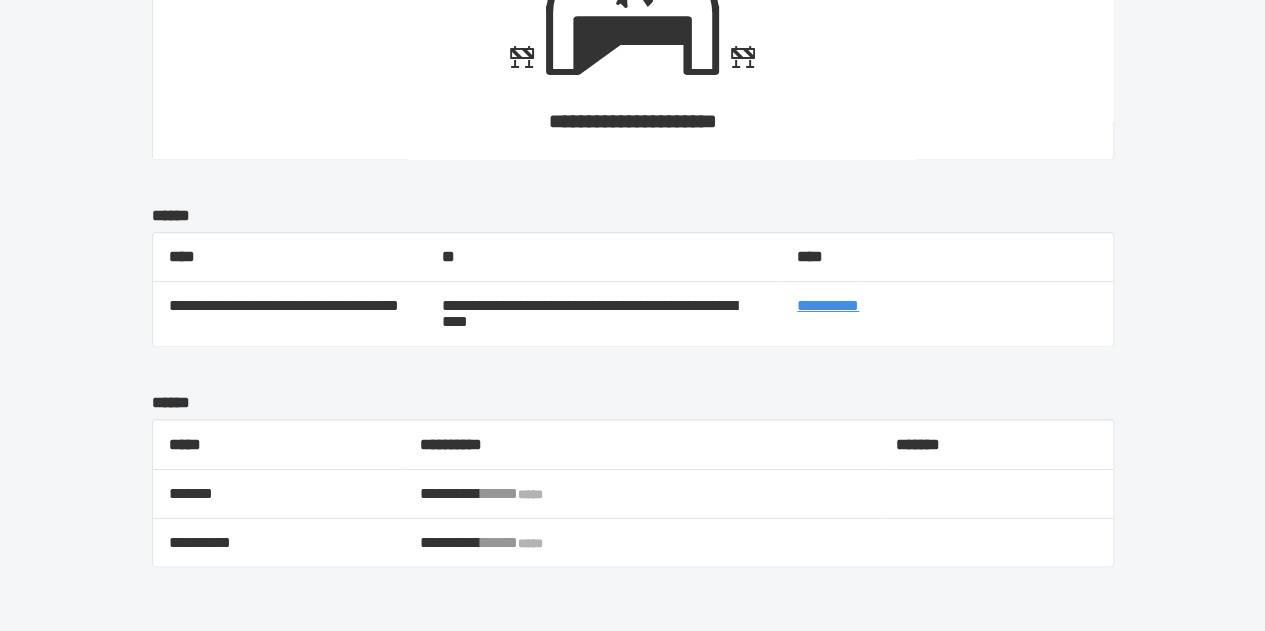 click on "**********" at bounding box center (828, 305) 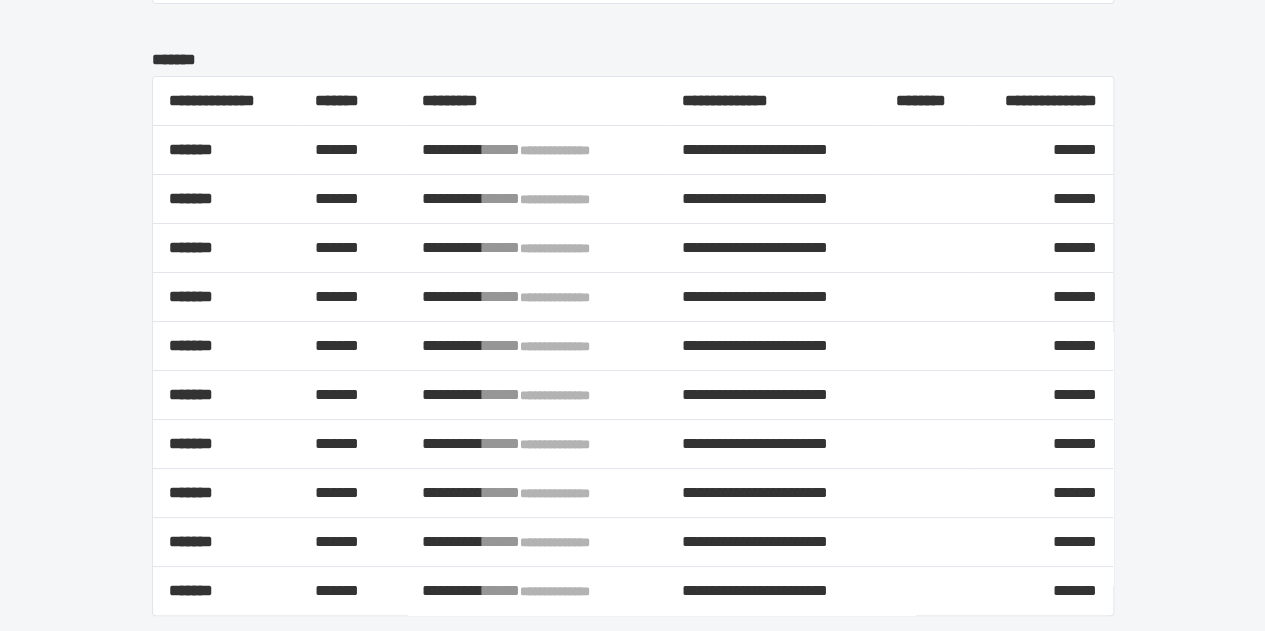 scroll, scrollTop: 0, scrollLeft: 0, axis: both 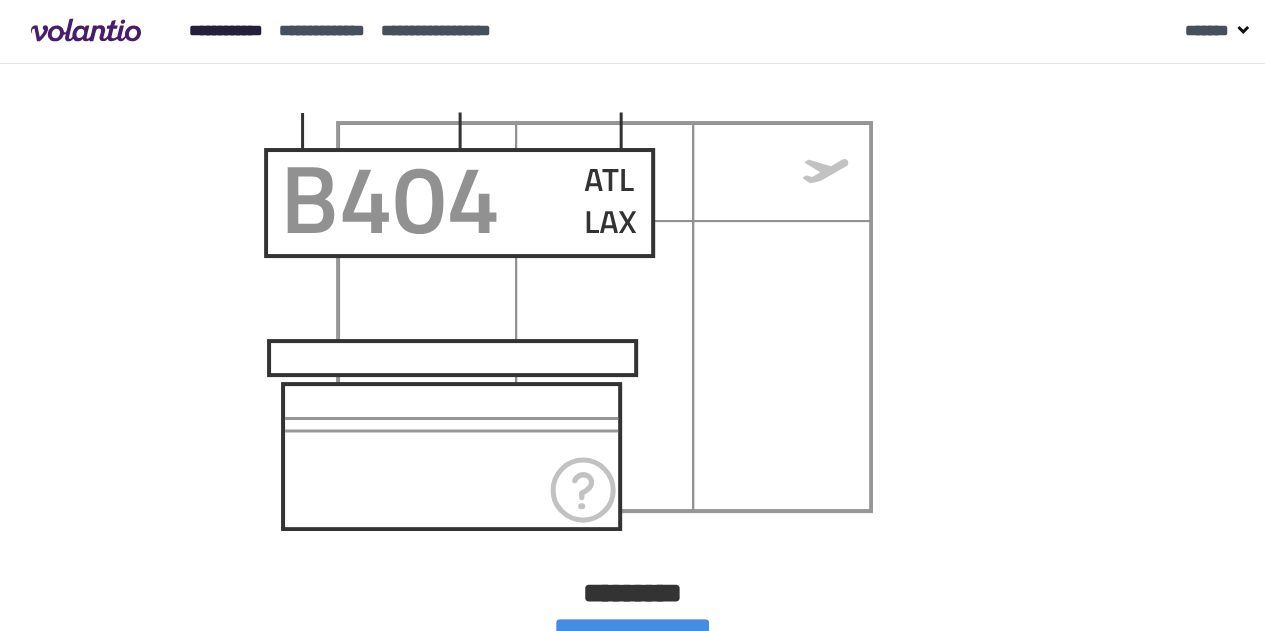 click on "**********" at bounding box center (226, 30) 